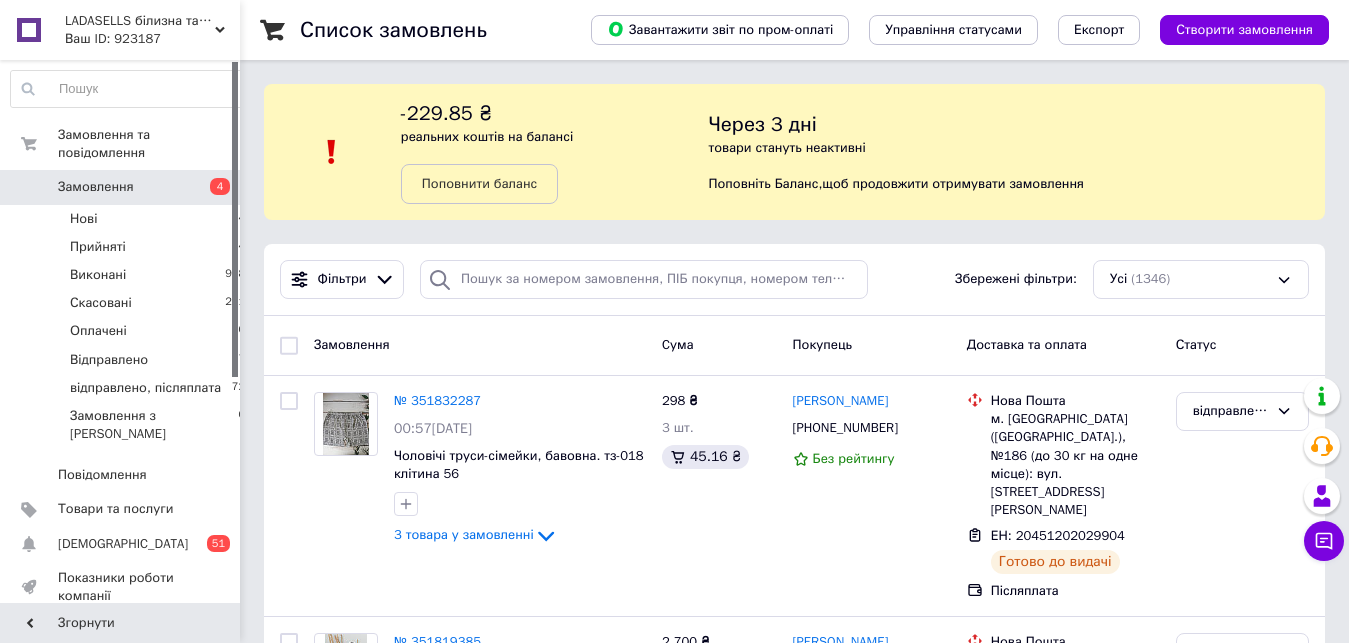scroll, scrollTop: 0, scrollLeft: 0, axis: both 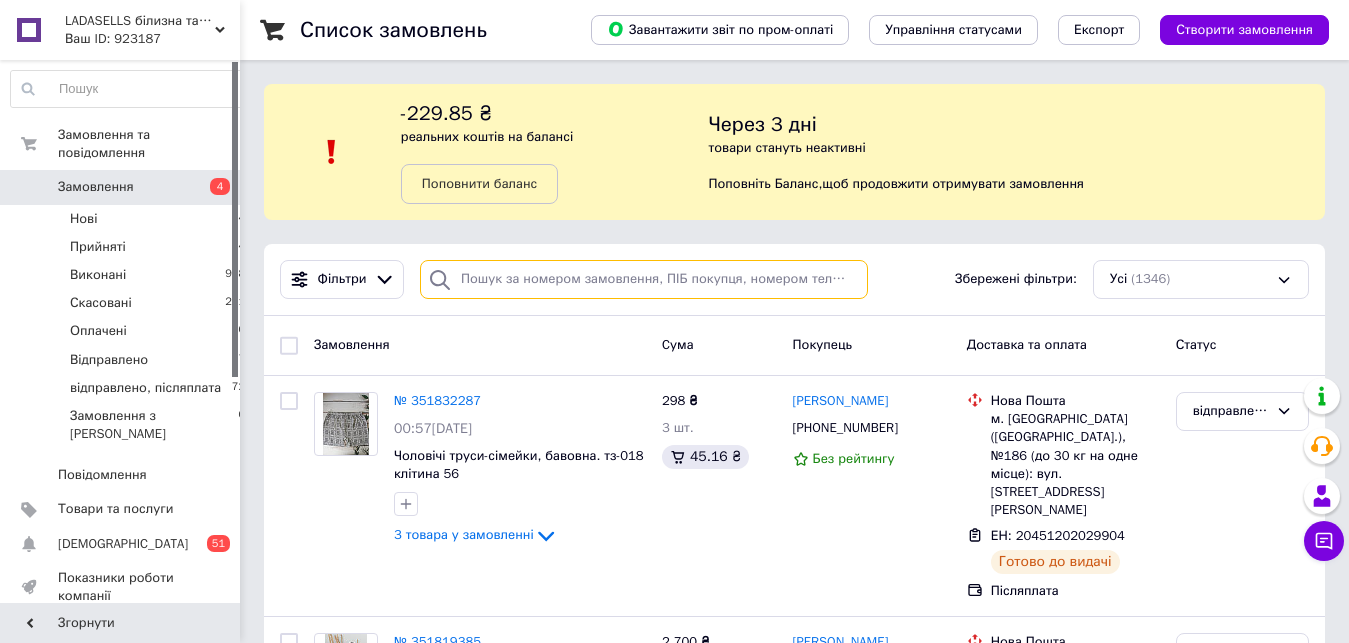 click at bounding box center (644, 279) 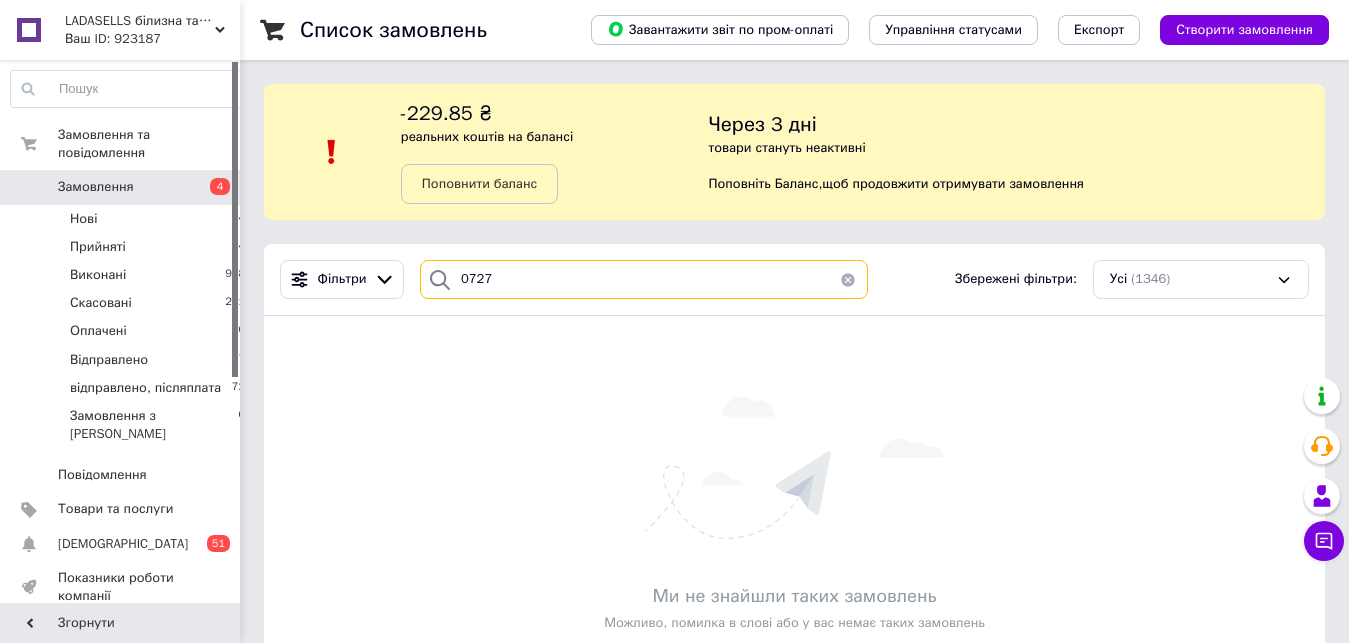 type on "0727" 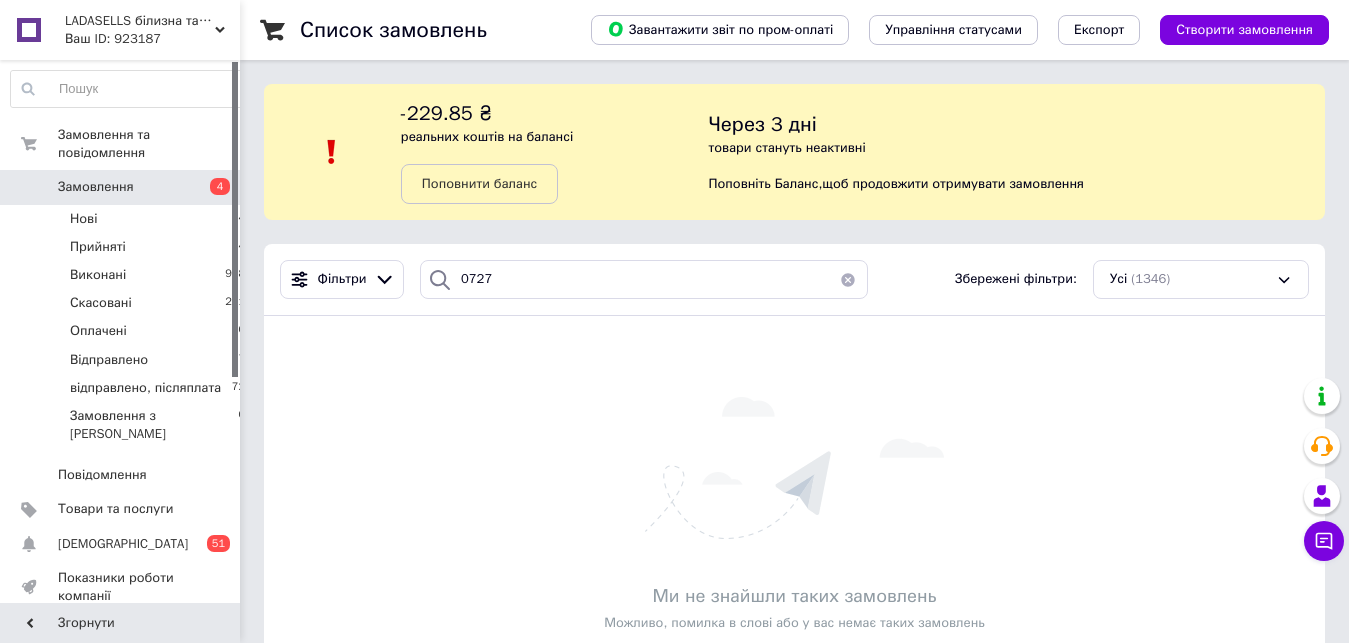 click at bounding box center [848, 279] 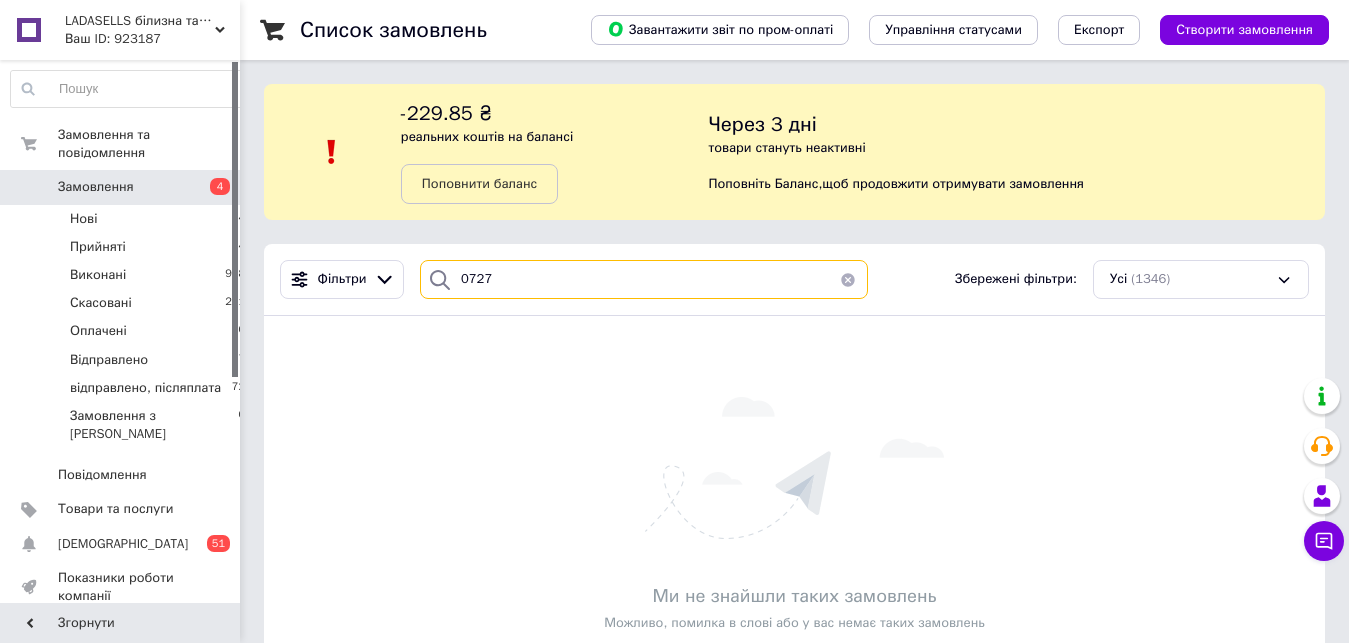 type 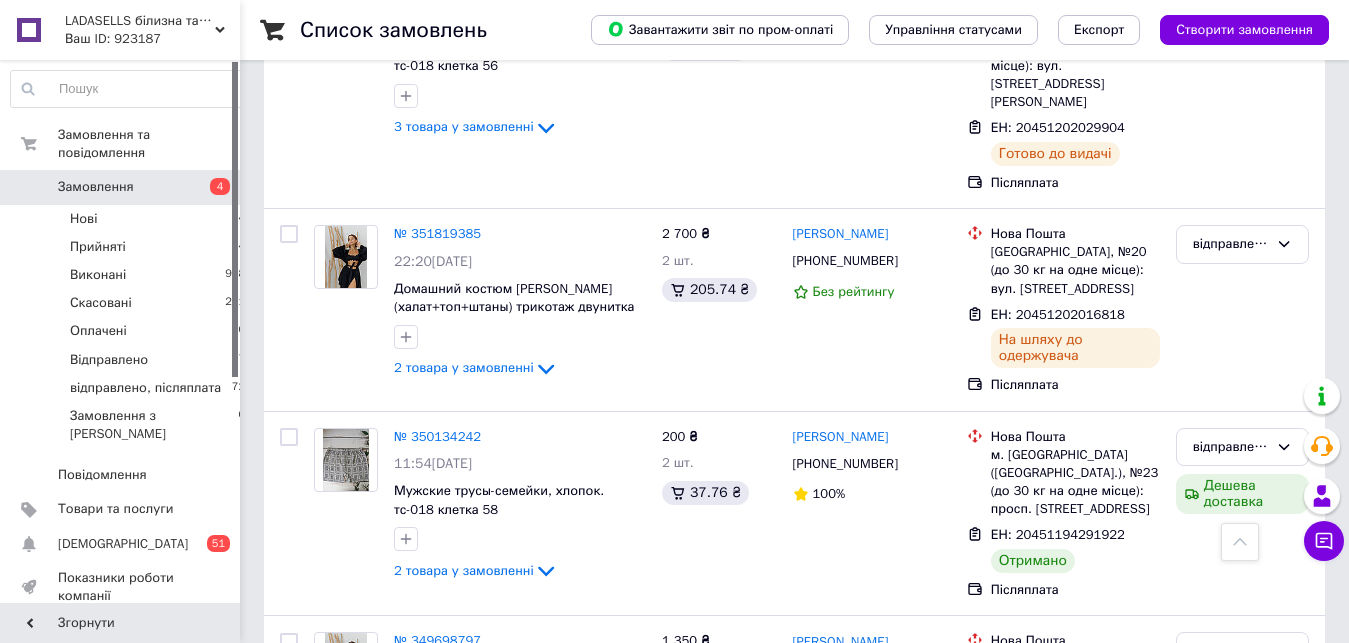 scroll, scrollTop: 0, scrollLeft: 0, axis: both 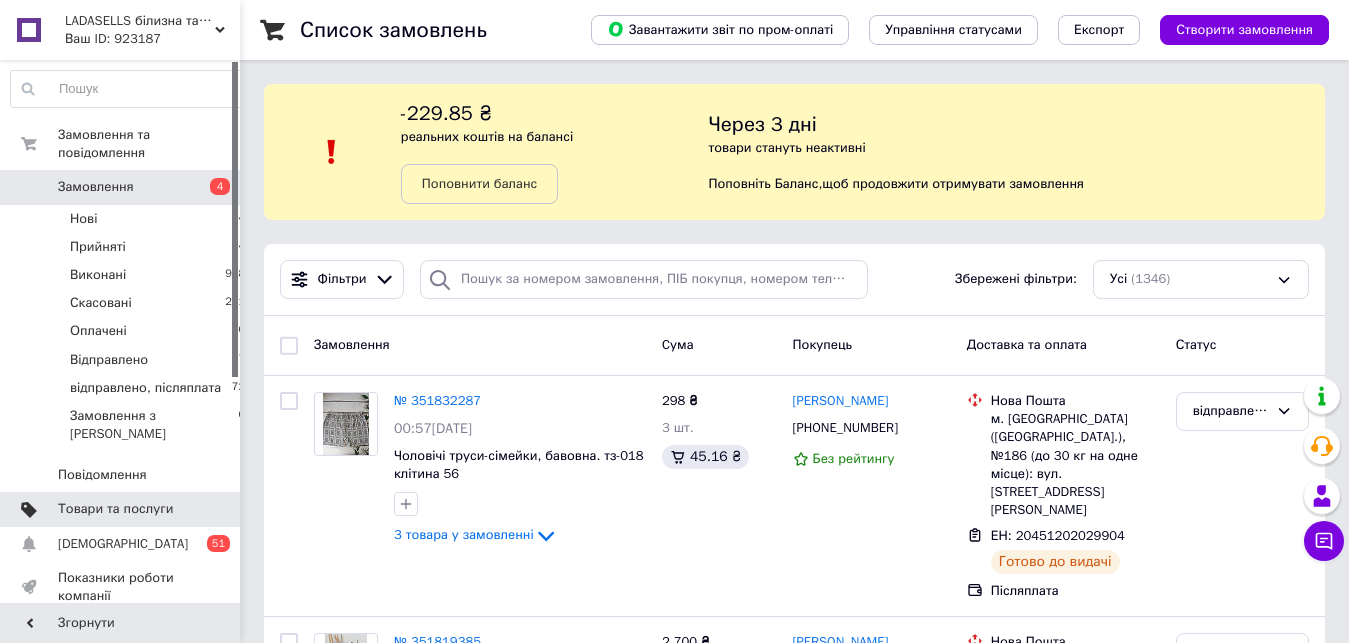 click on "Товари та послуги" at bounding box center (128, 509) 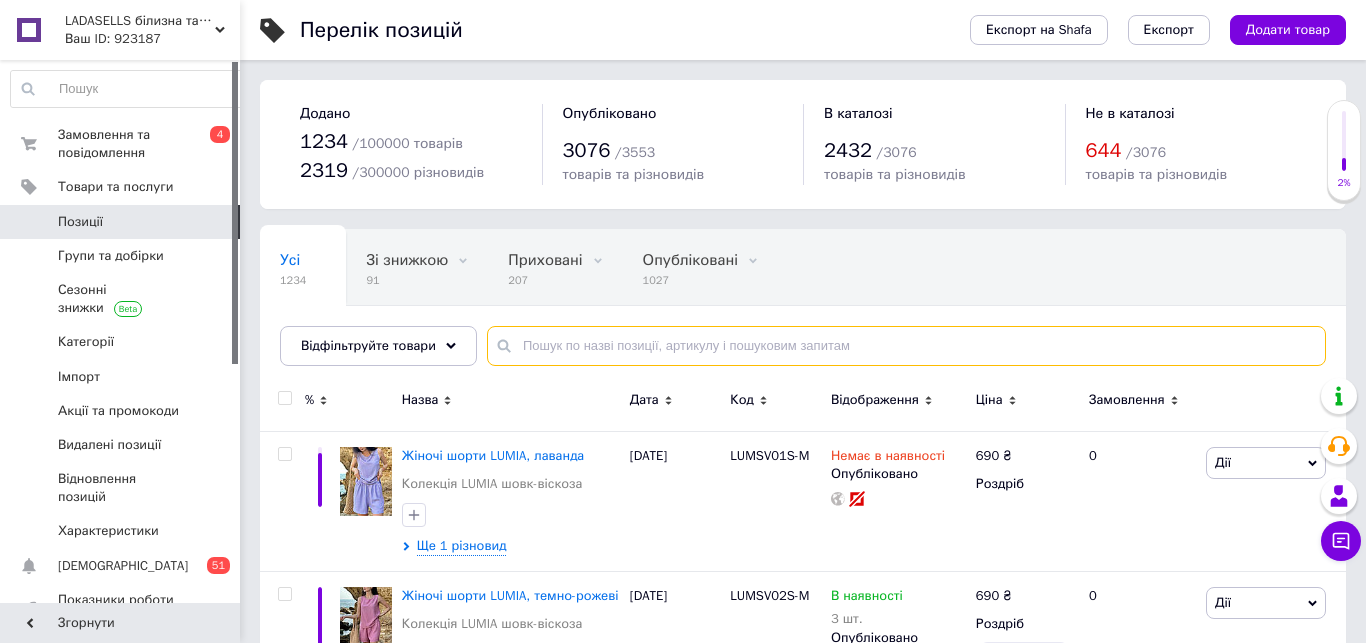 click at bounding box center (906, 346) 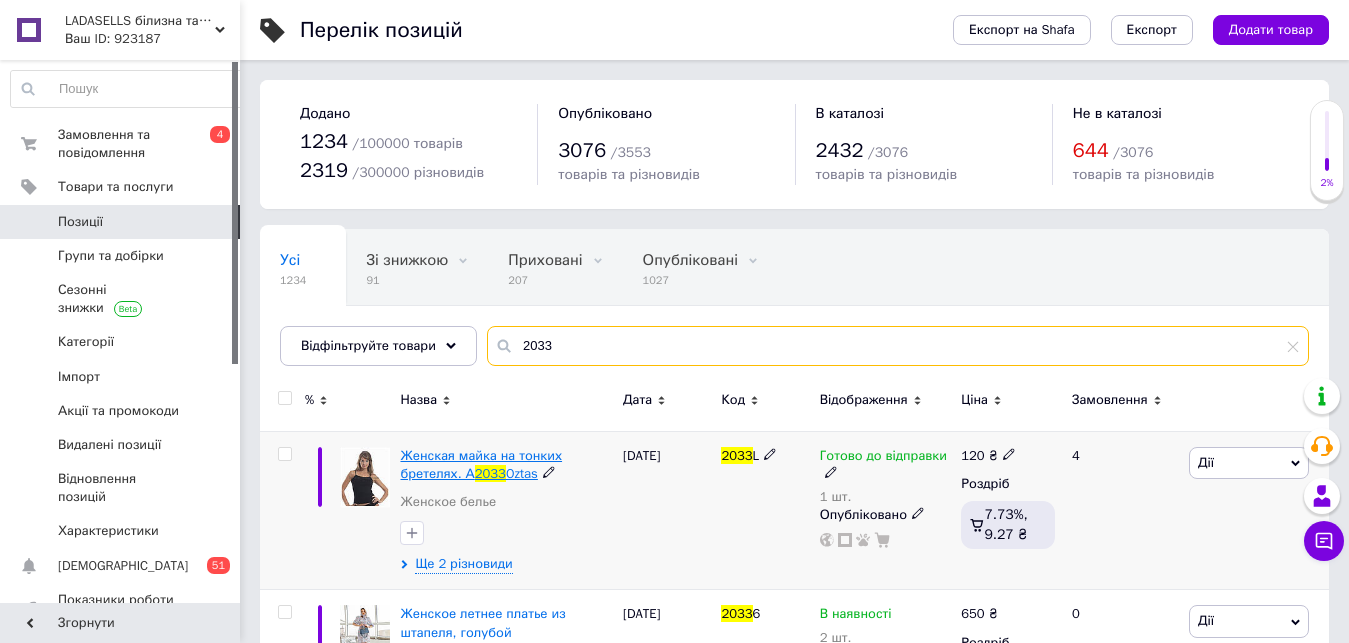 type on "2033" 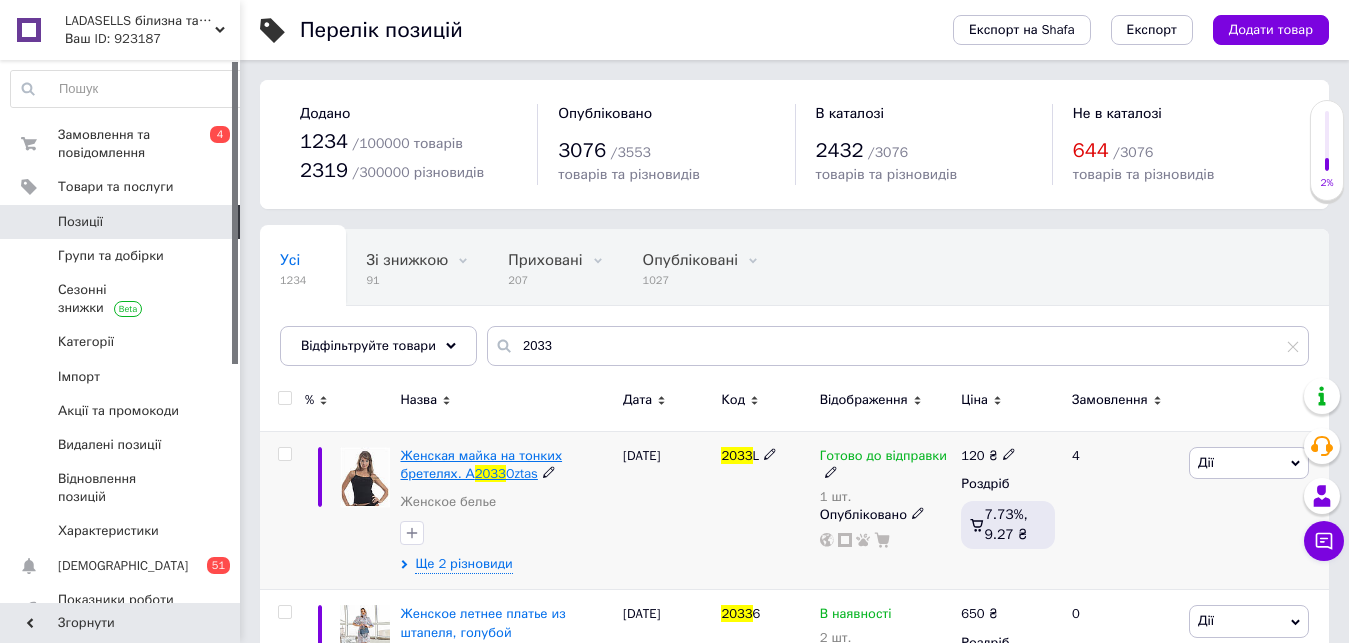 click on "Женская майка на тонких бретелях. А" at bounding box center (481, 464) 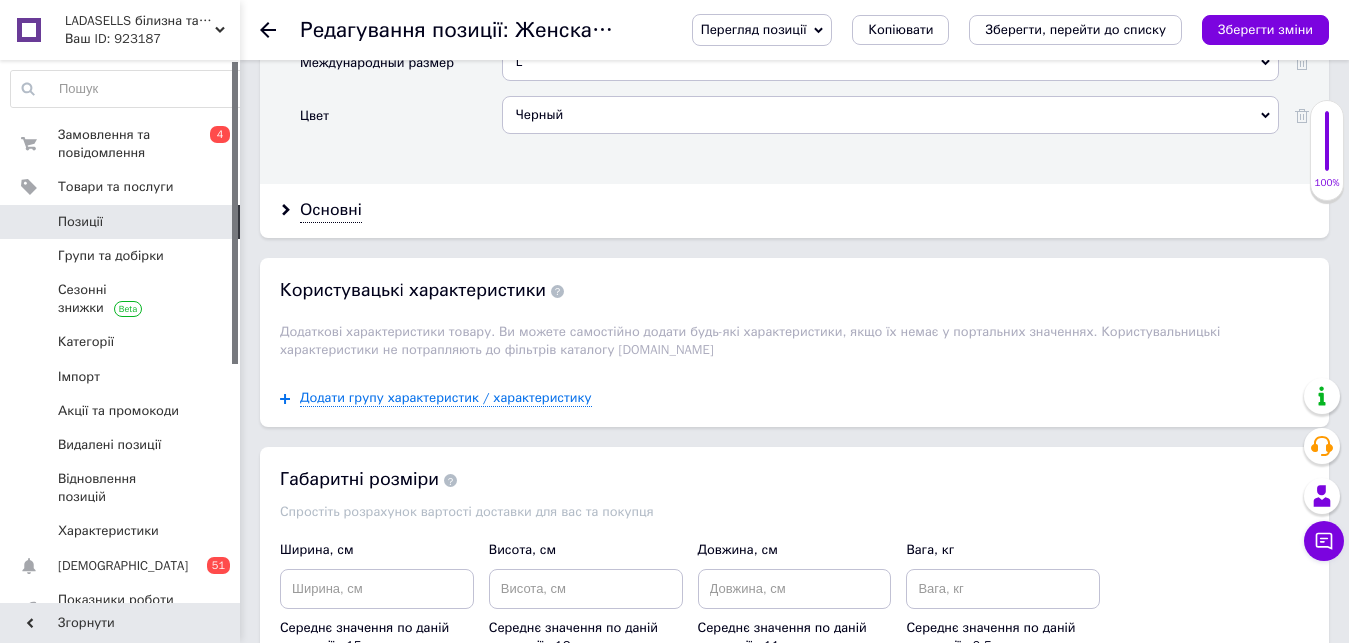 scroll, scrollTop: 2652, scrollLeft: 0, axis: vertical 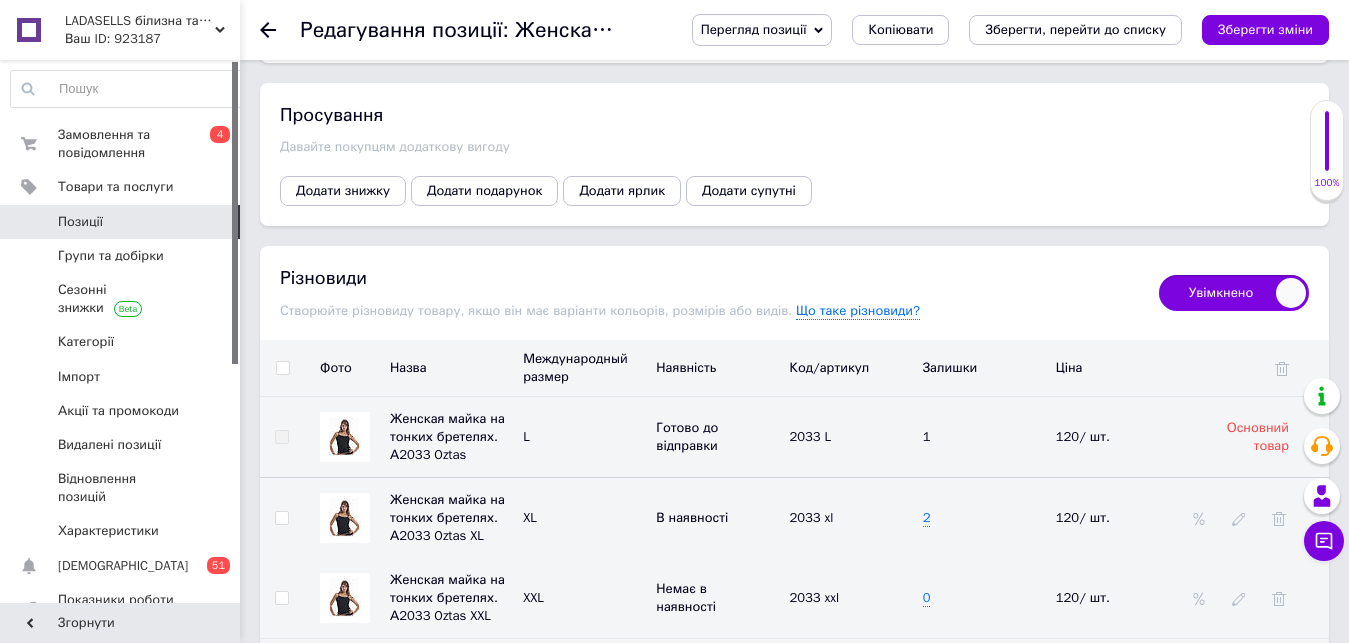 click on "2" at bounding box center (984, 517) 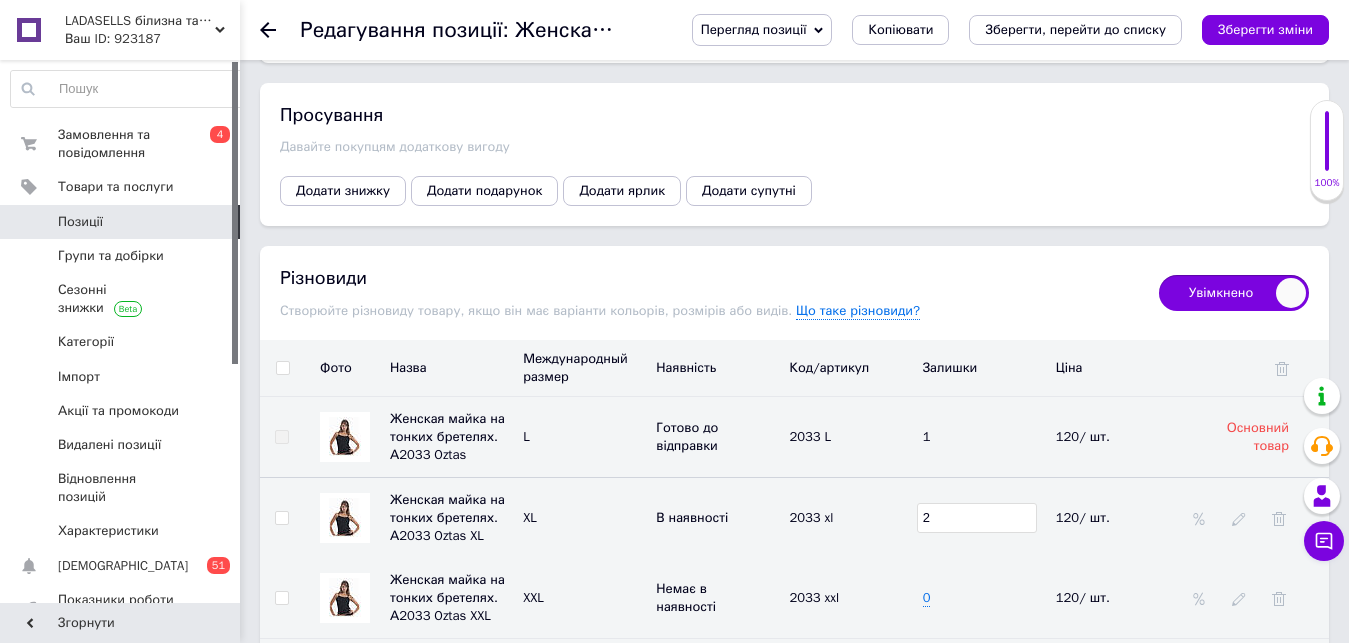 click on "2" at bounding box center (977, 518) 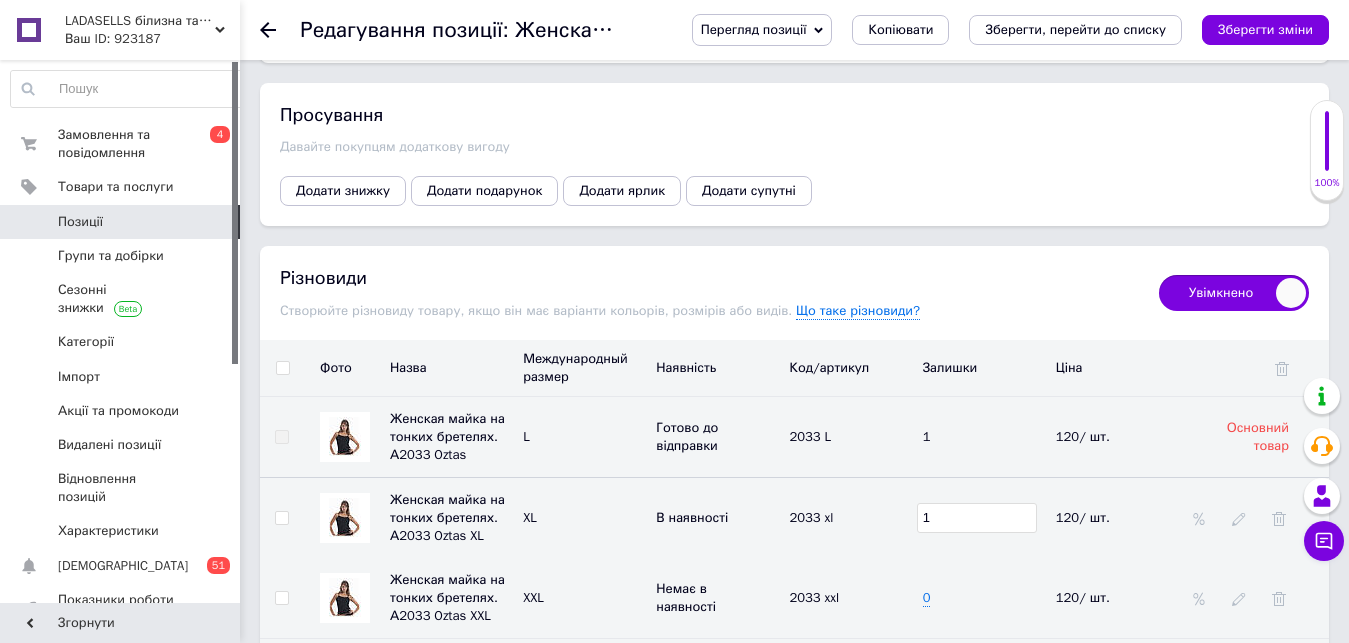 type on "1" 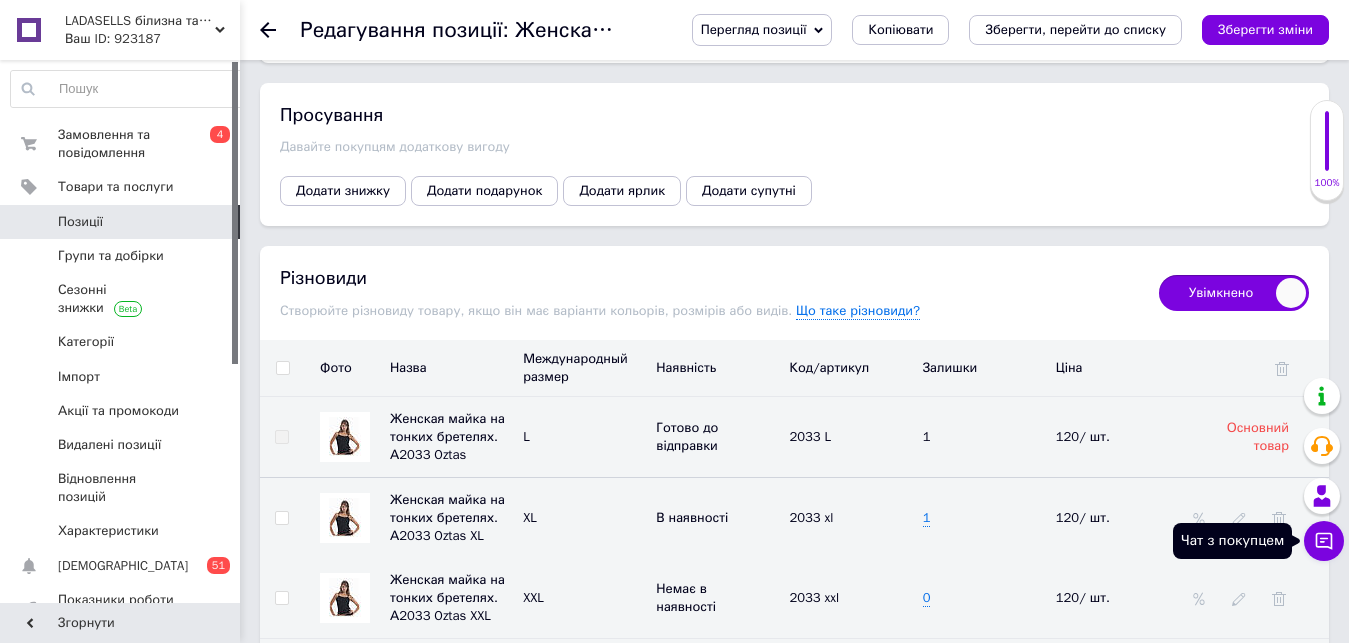 click 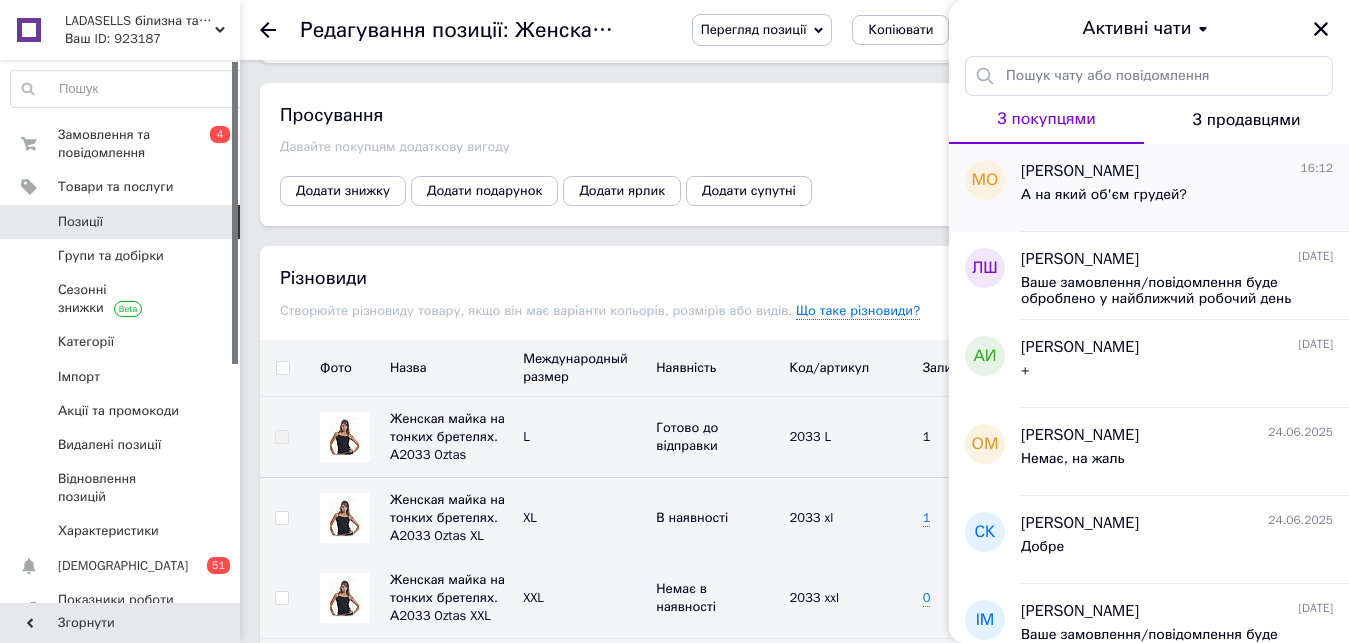 click on "А на який об'єм грудей?" at bounding box center (1104, 195) 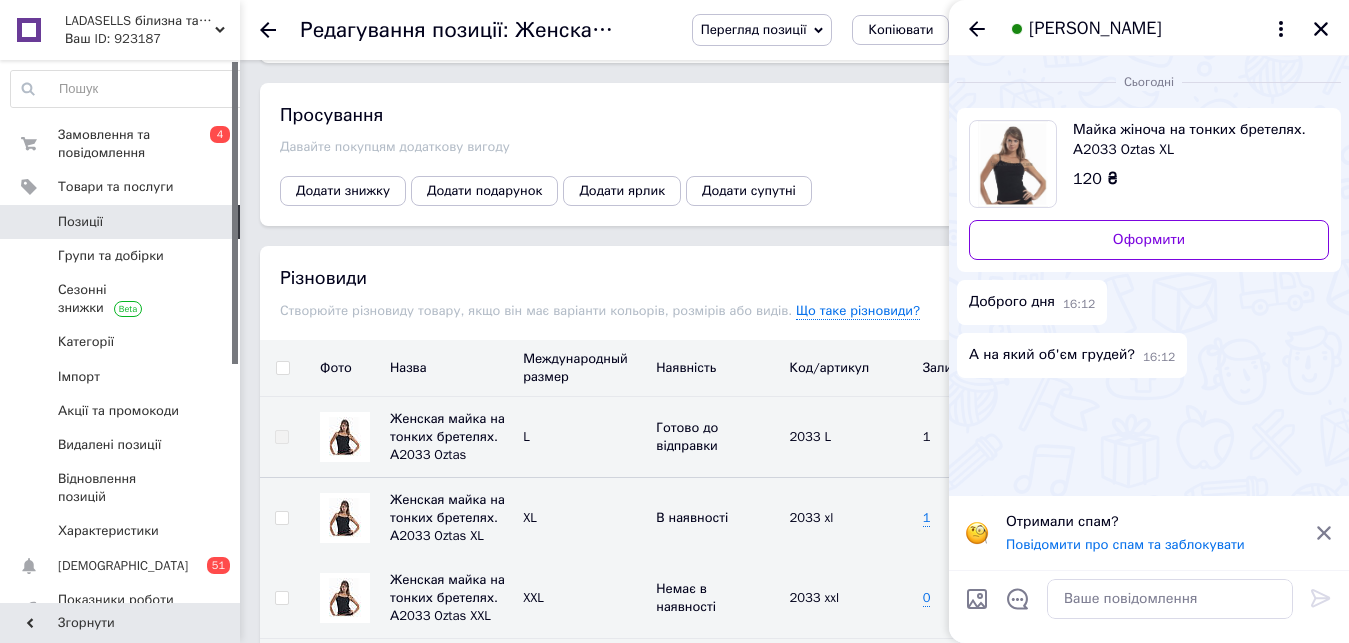 click 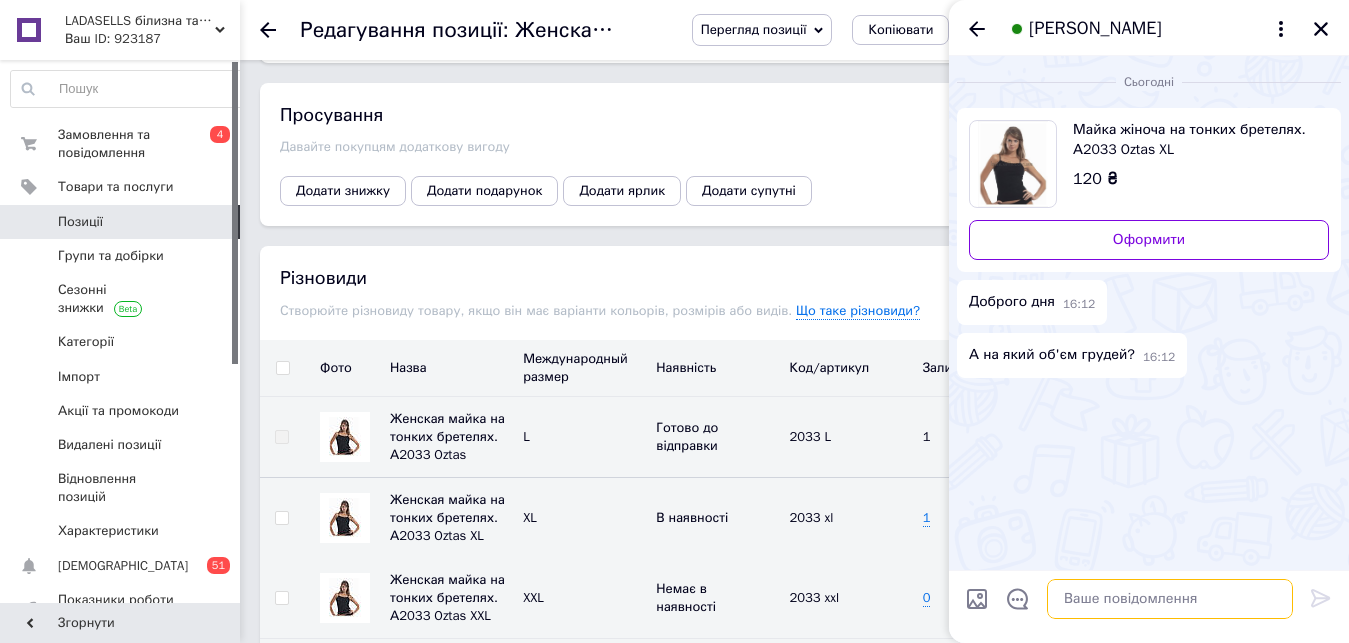 click at bounding box center [1170, 599] 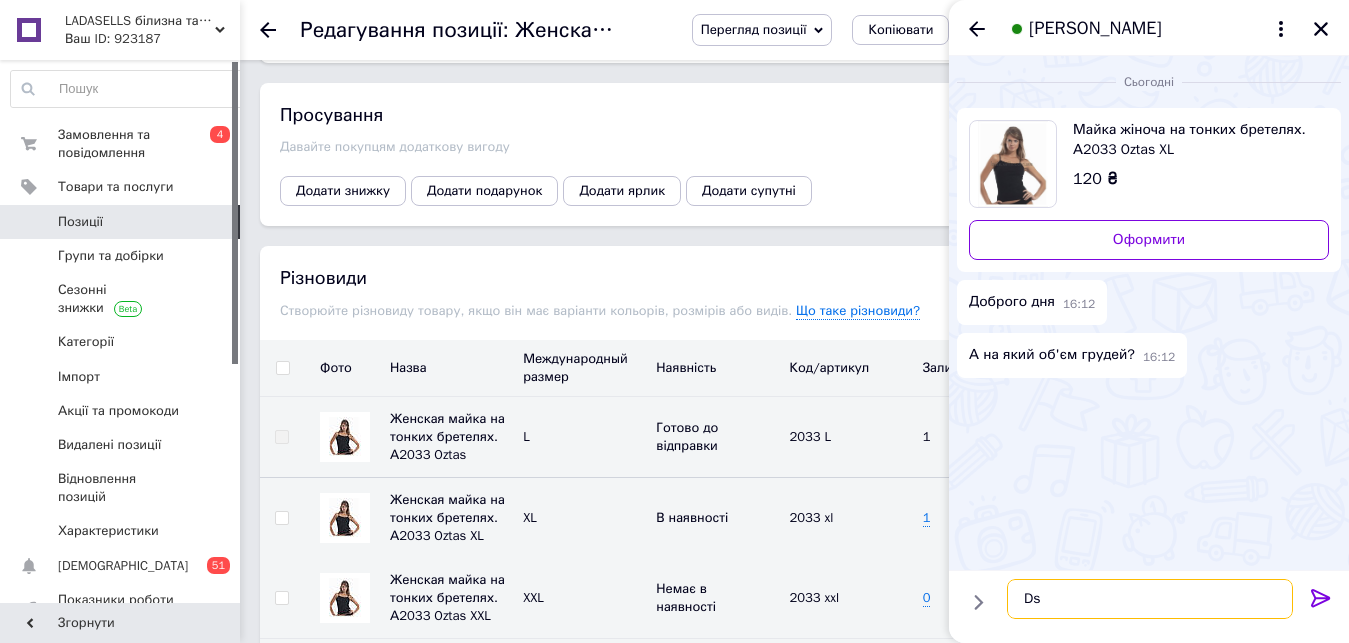type on "D" 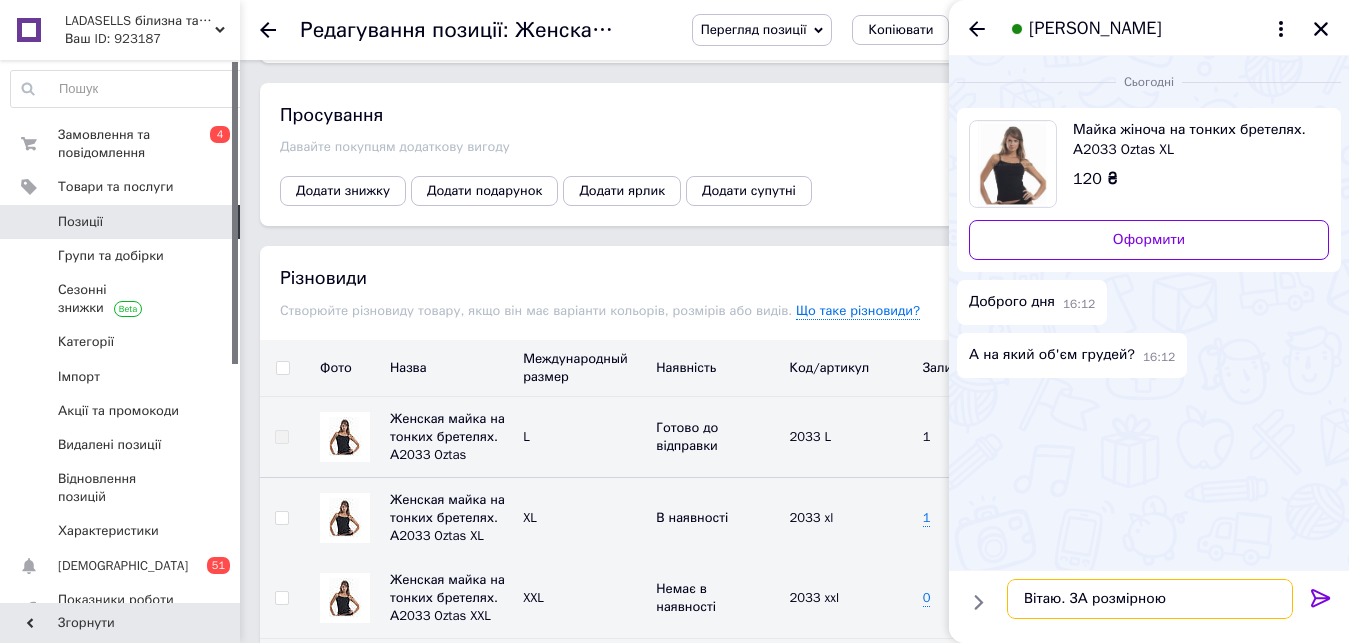 click on "Вітаю. ЗА розмірною" at bounding box center (1150, 599) 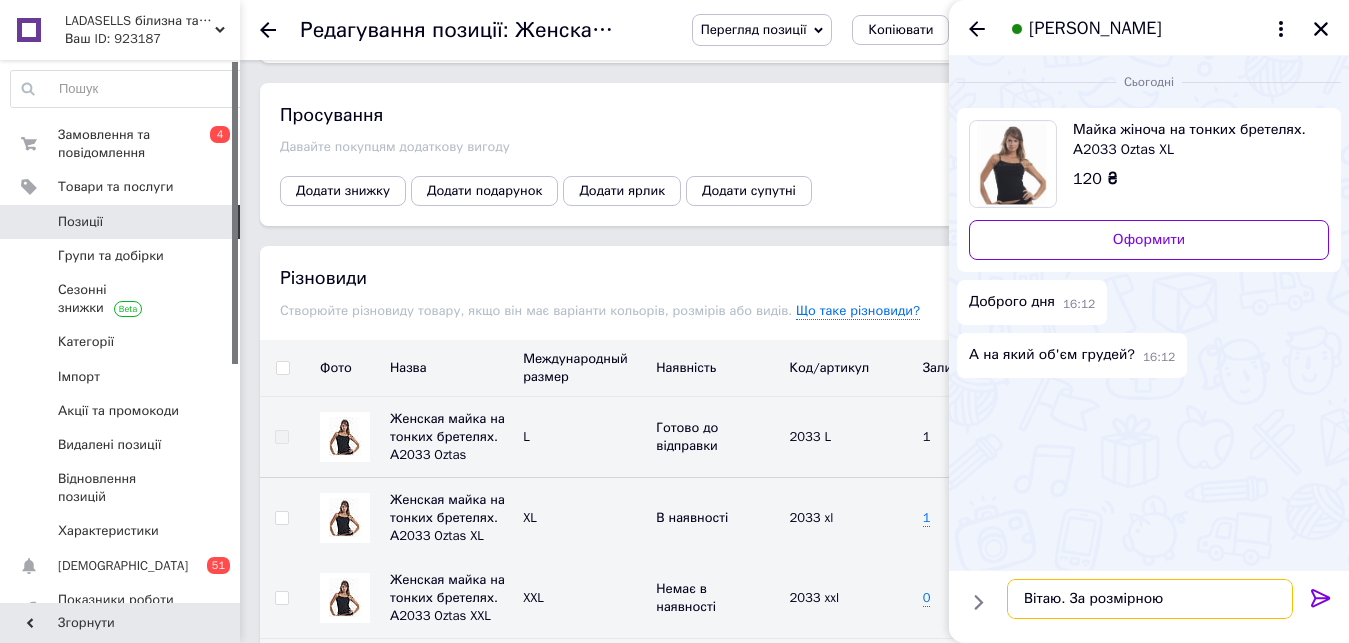 click on "Вітаю. За розмірною" at bounding box center (1150, 599) 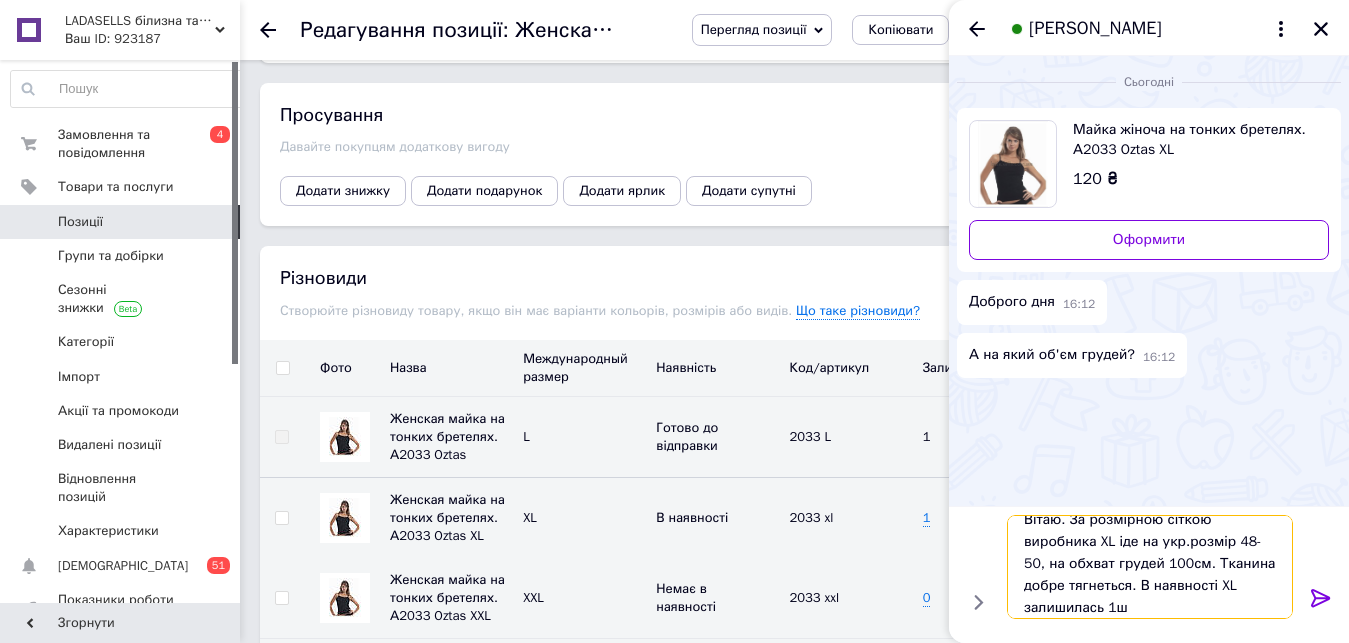 scroll, scrollTop: 2, scrollLeft: 0, axis: vertical 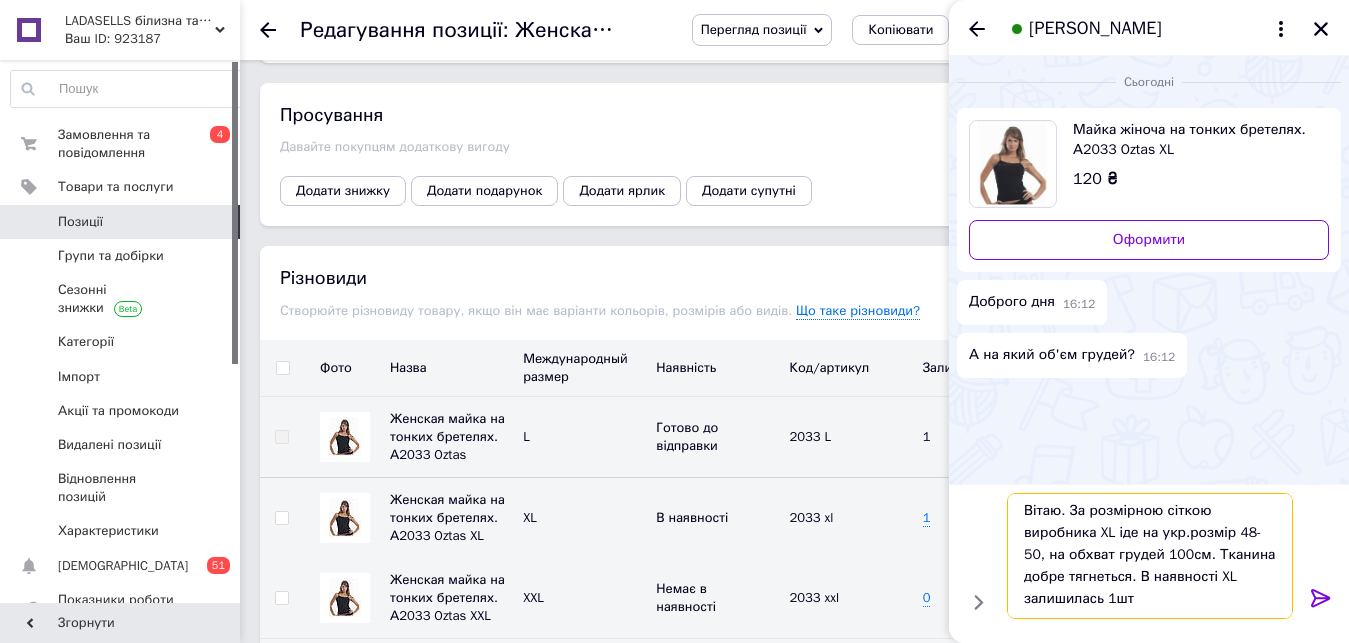 type on "Вітаю. За розмірною сіткою виробника XL іде на укр.розмір 48-50, на обхват грудей 100см. Тканина добре тягнеться. В наявності XL залишилась 1шт." 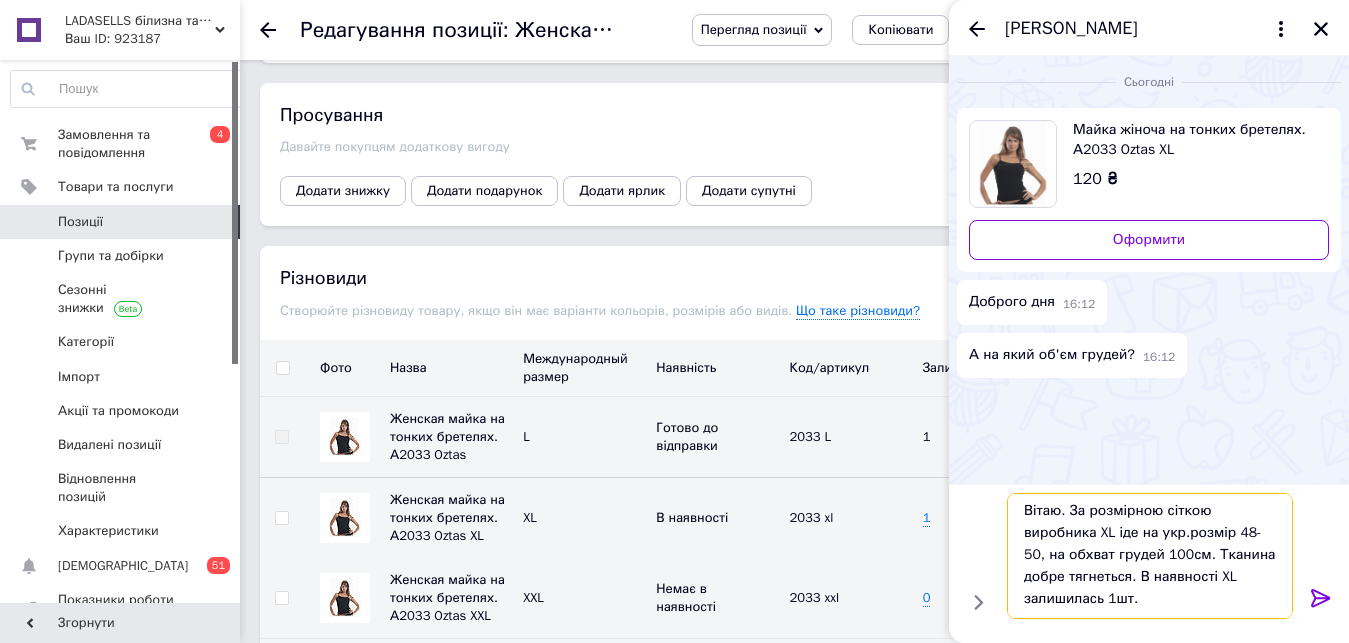 type 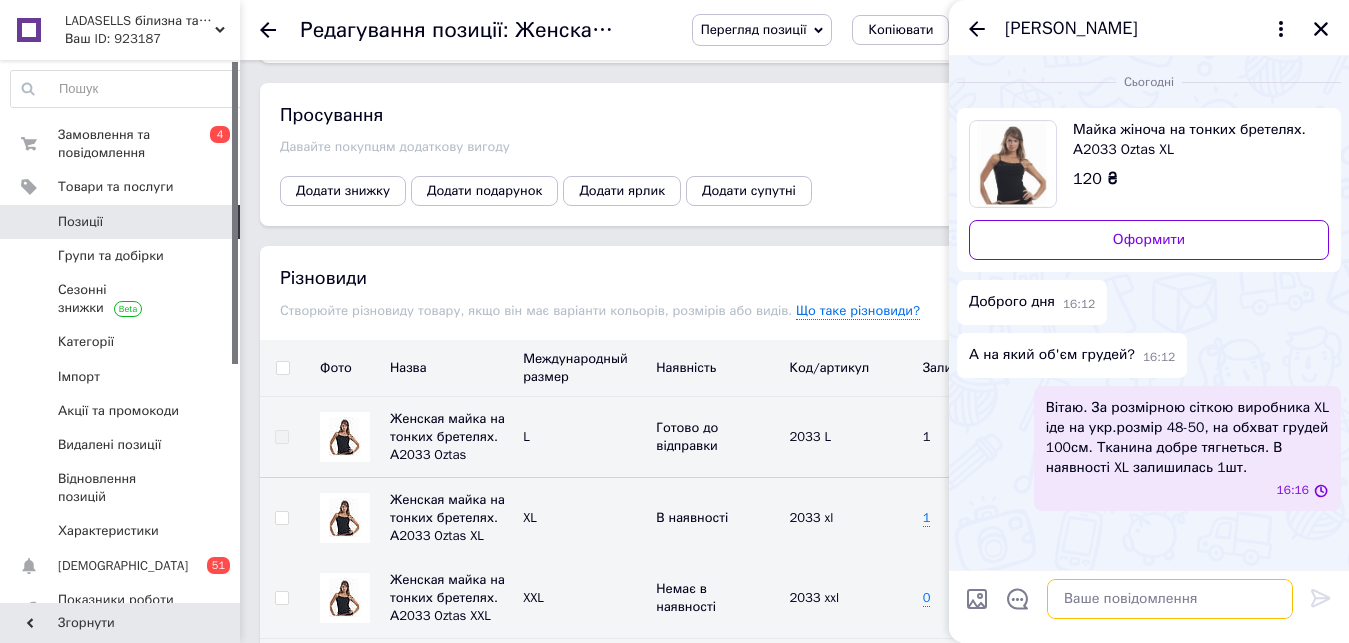 scroll, scrollTop: 0, scrollLeft: 0, axis: both 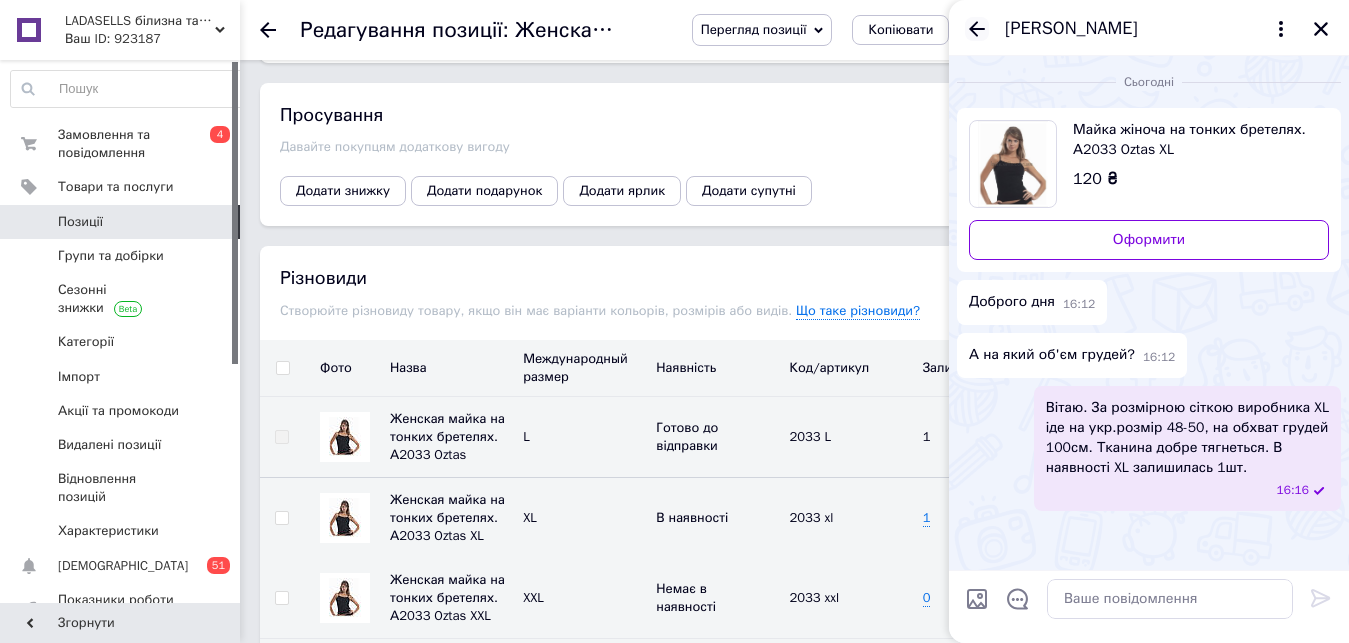 click 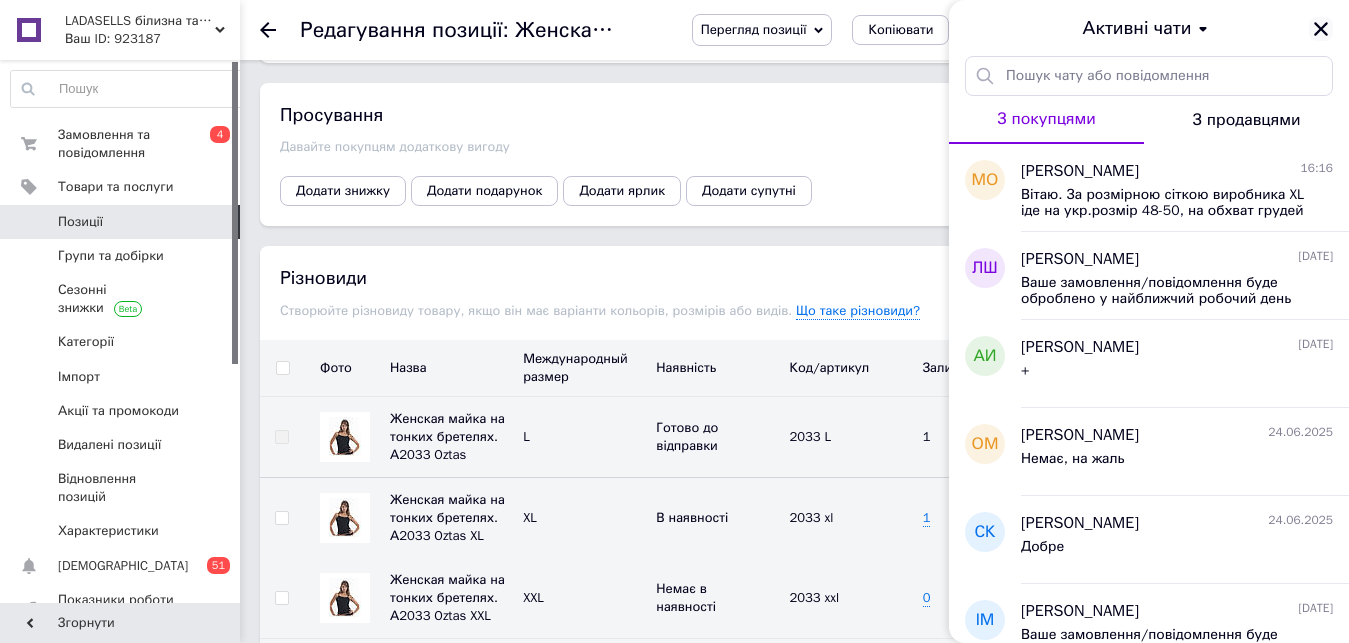 click 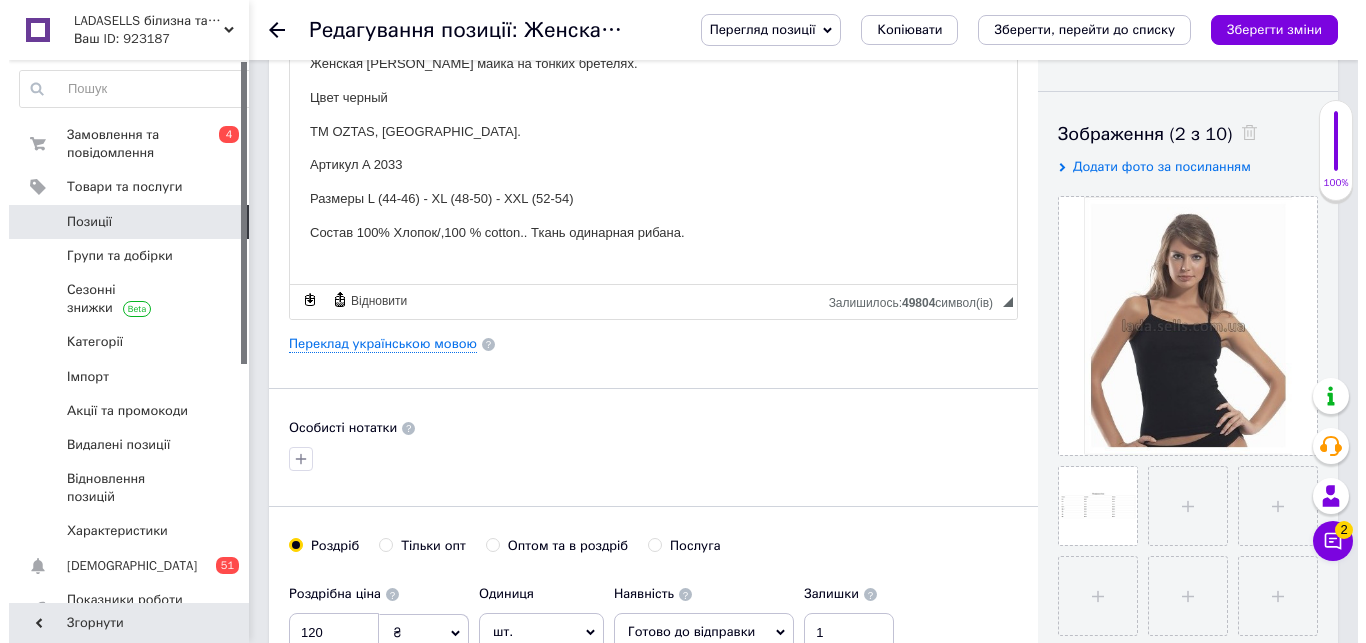 scroll, scrollTop: 0, scrollLeft: 0, axis: both 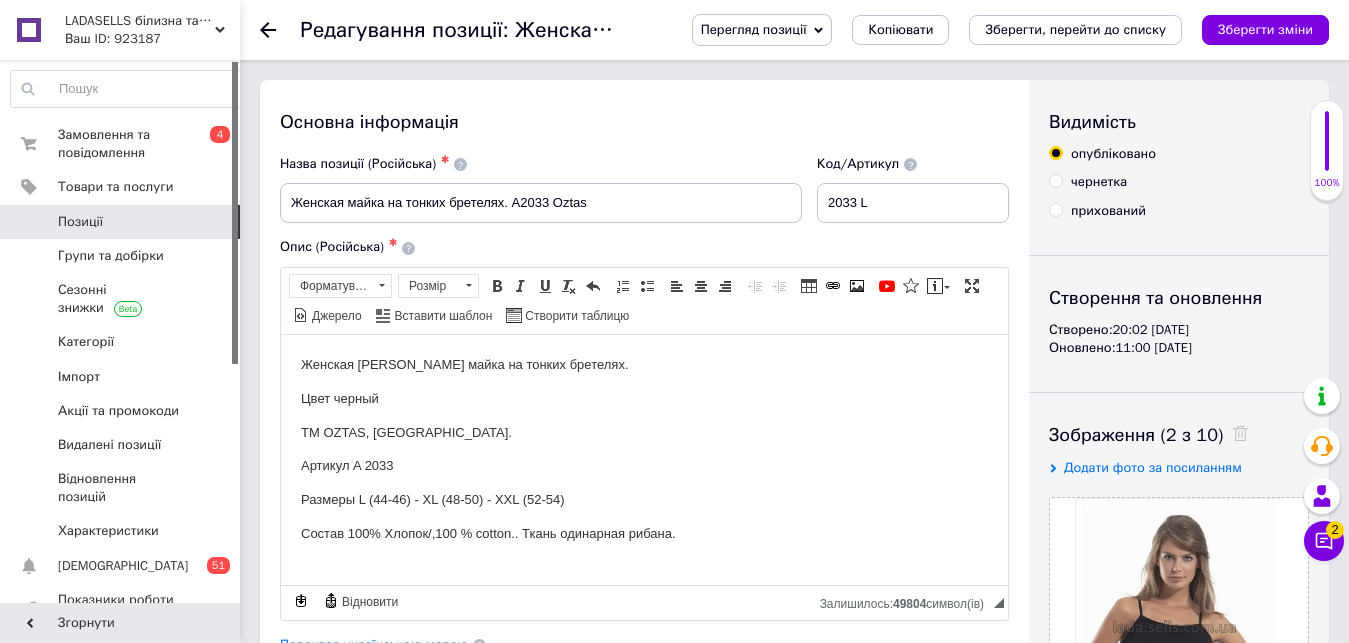 click 